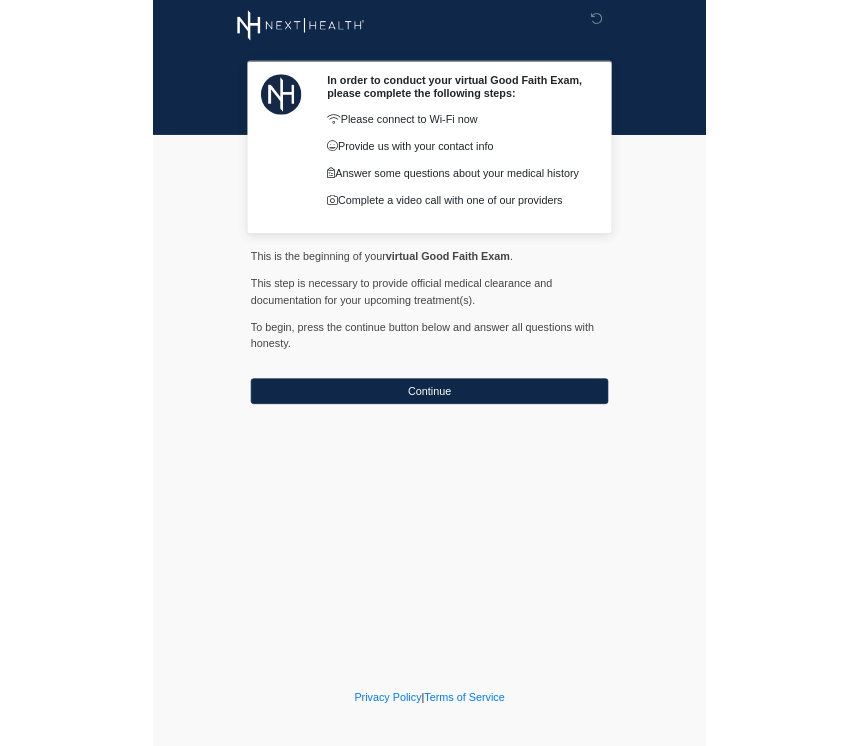 scroll, scrollTop: 0, scrollLeft: 0, axis: both 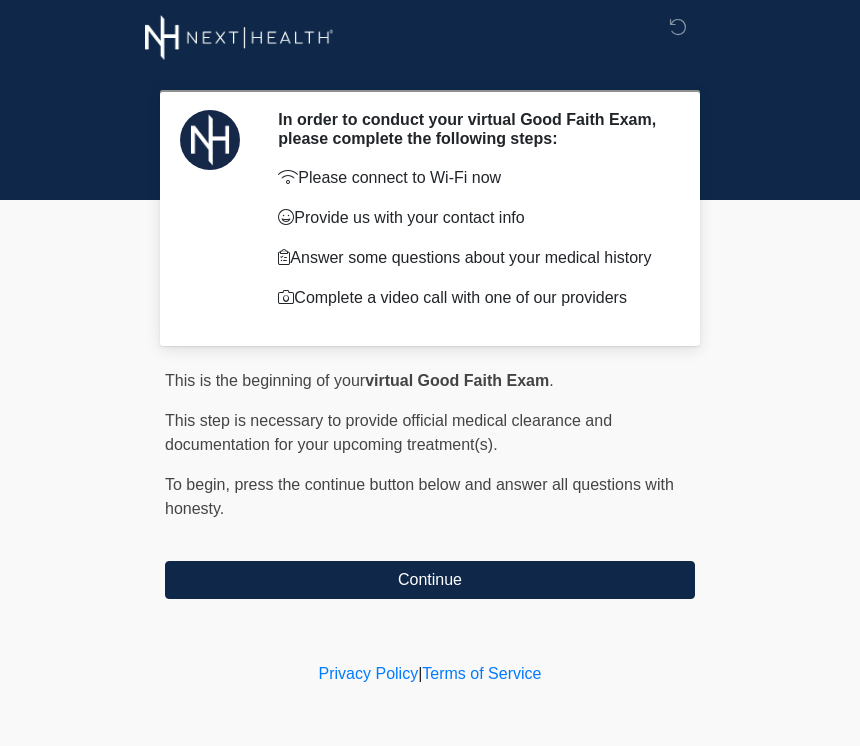 click on "Continue" at bounding box center (430, 580) 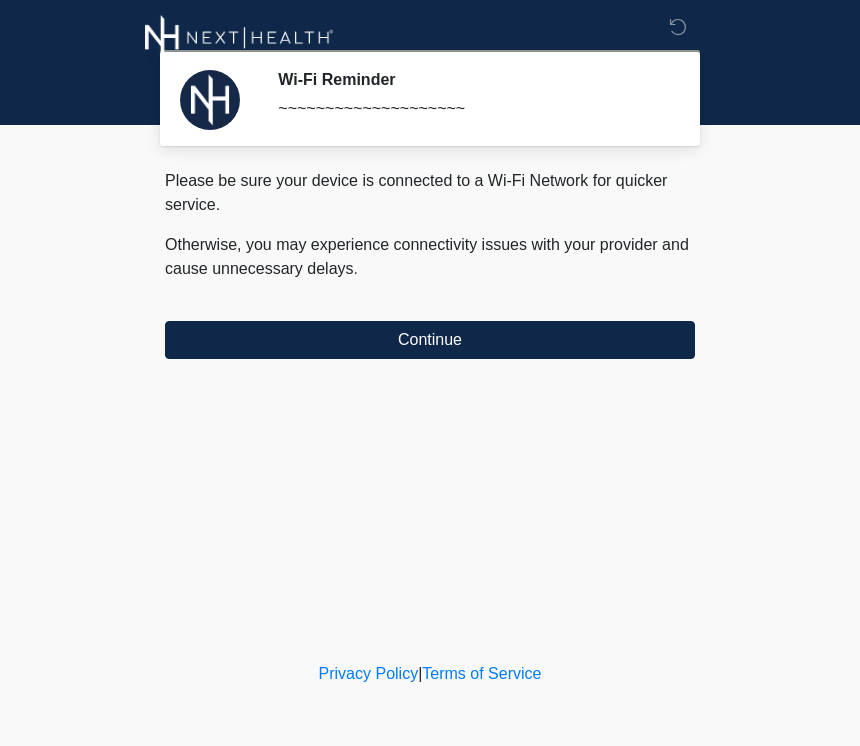 click on "Continue" at bounding box center [430, 340] 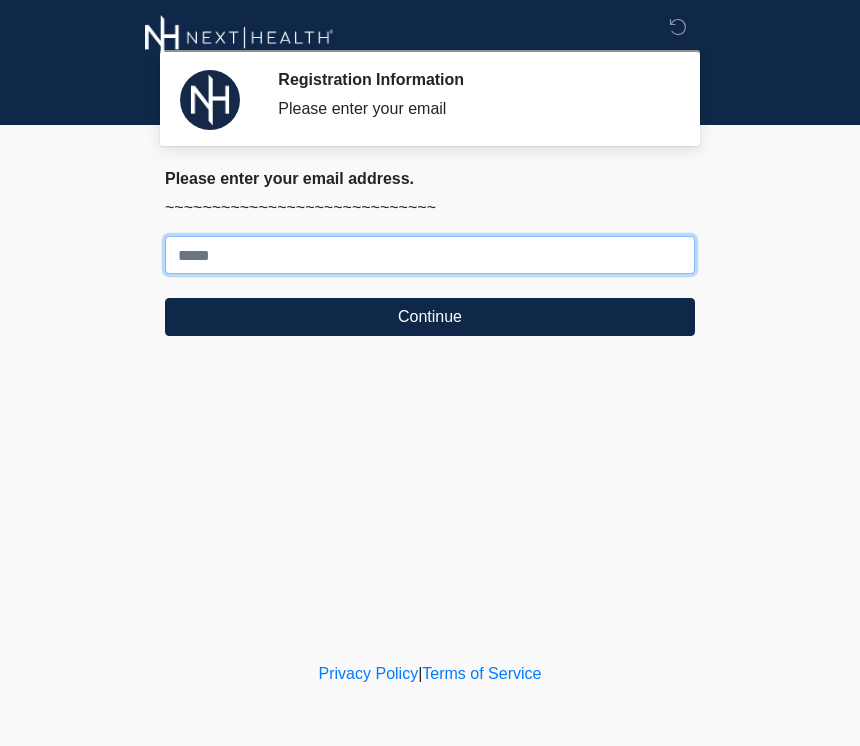 click on "Where should we email your treatment plan?" at bounding box center (430, 255) 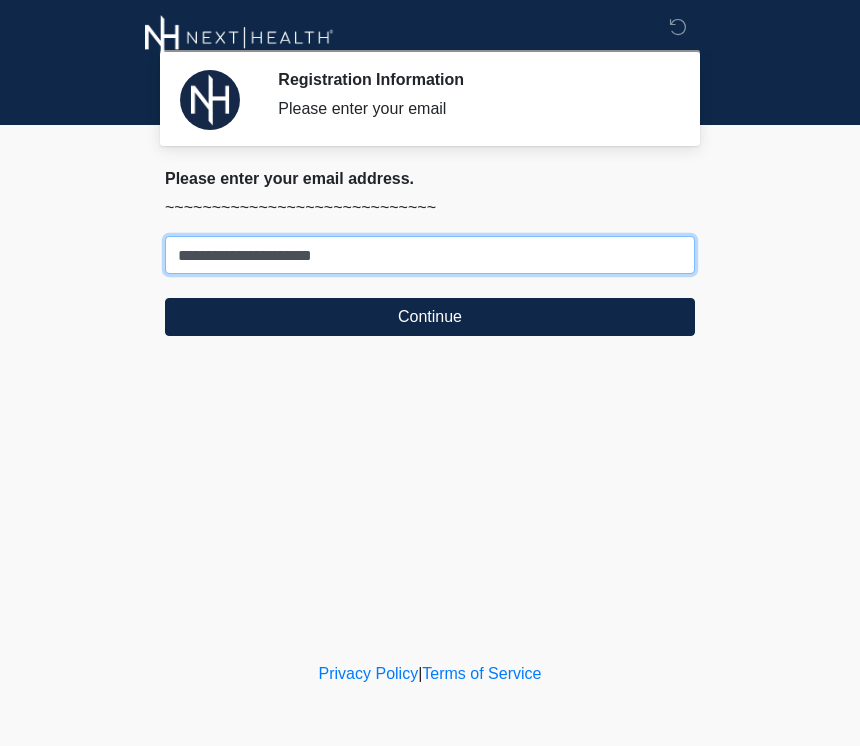type on "**********" 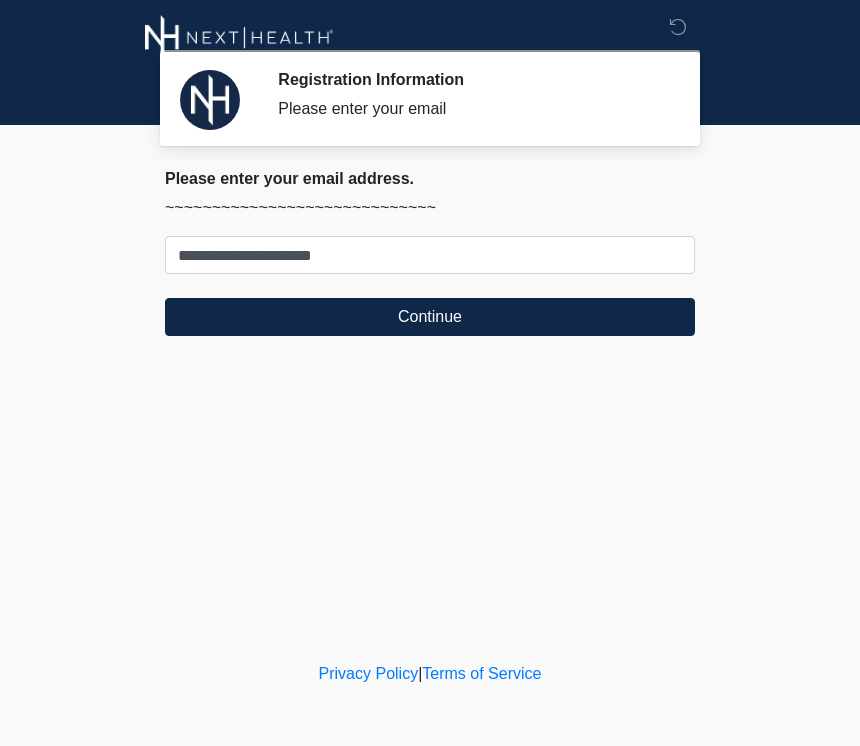 click on "Continue" at bounding box center [430, 317] 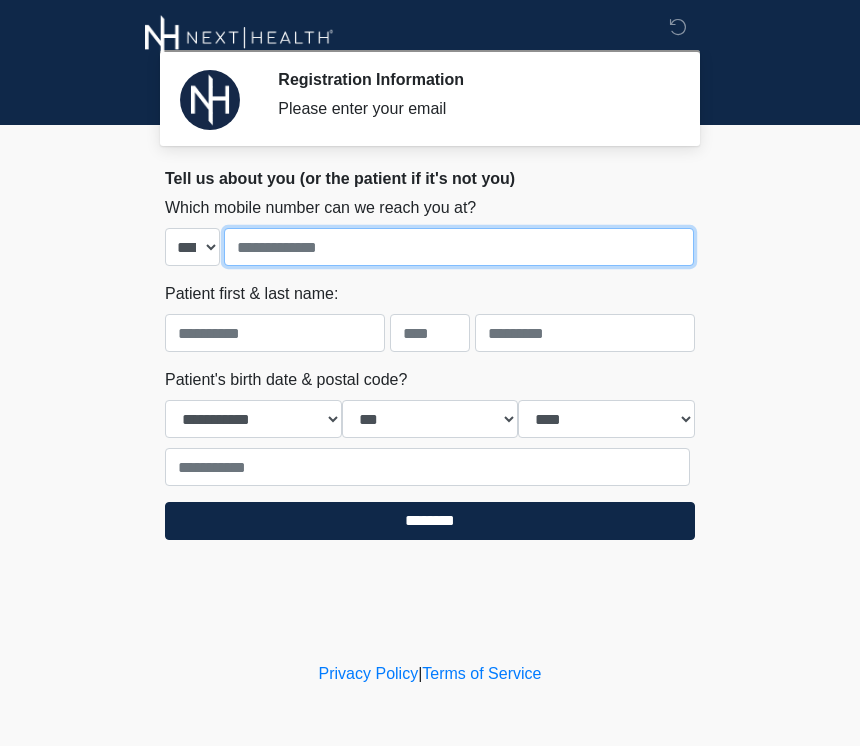 click at bounding box center [459, 247] 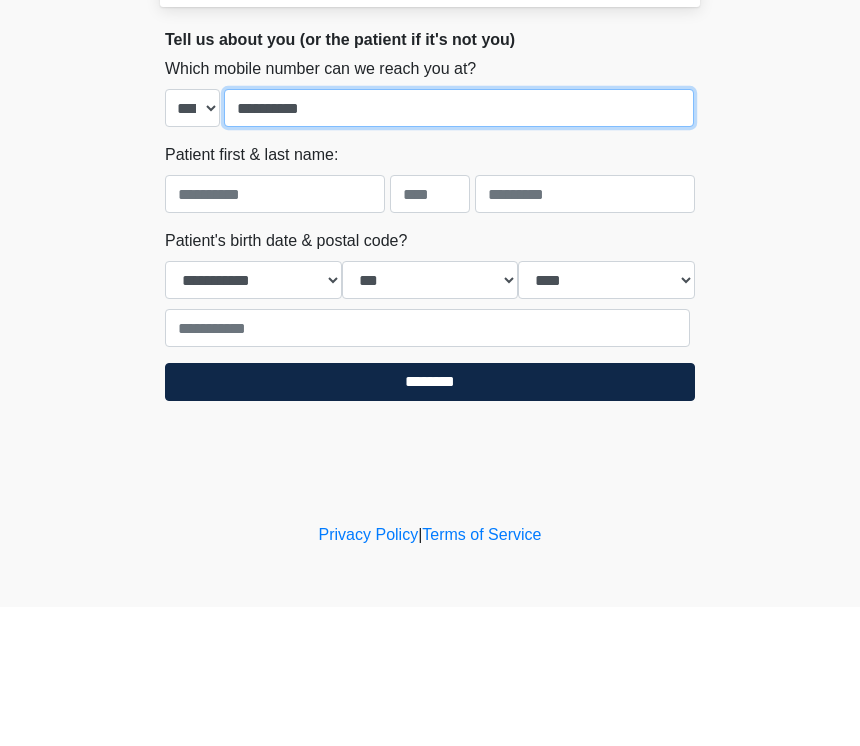 type on "**********" 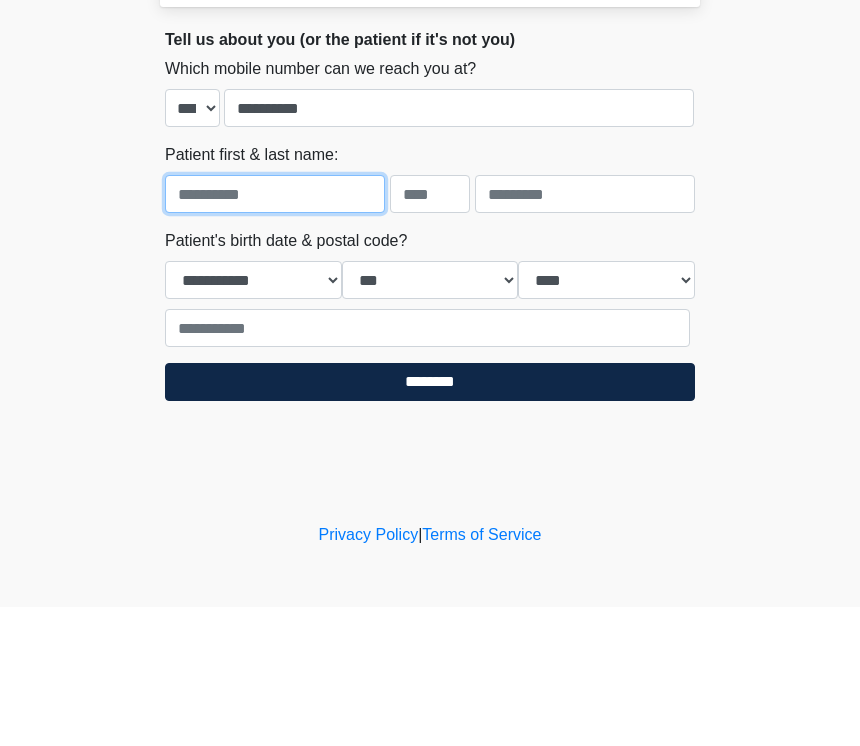 click at bounding box center (275, 333) 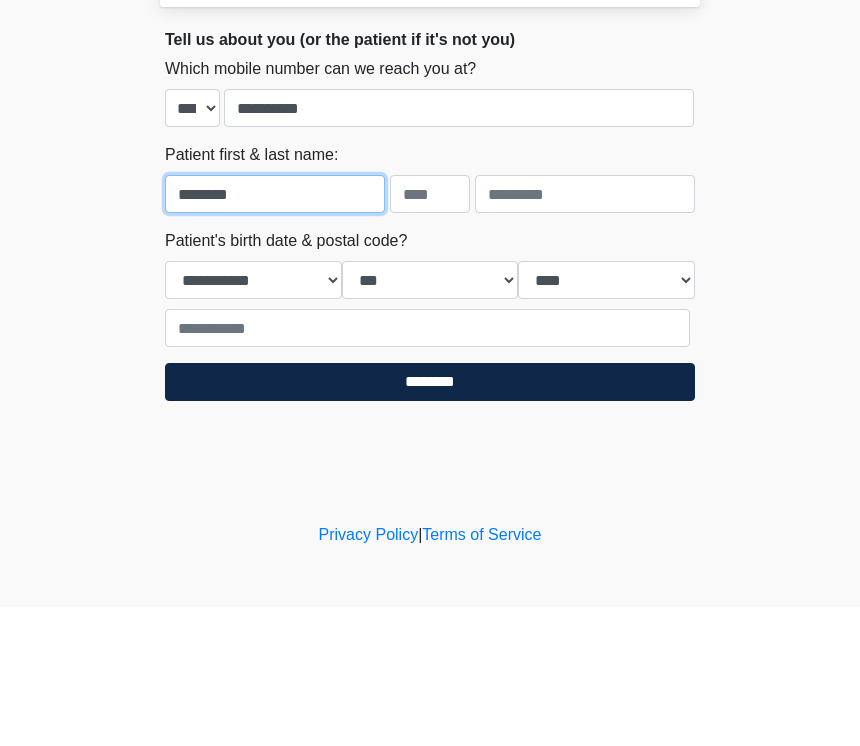 type on "********" 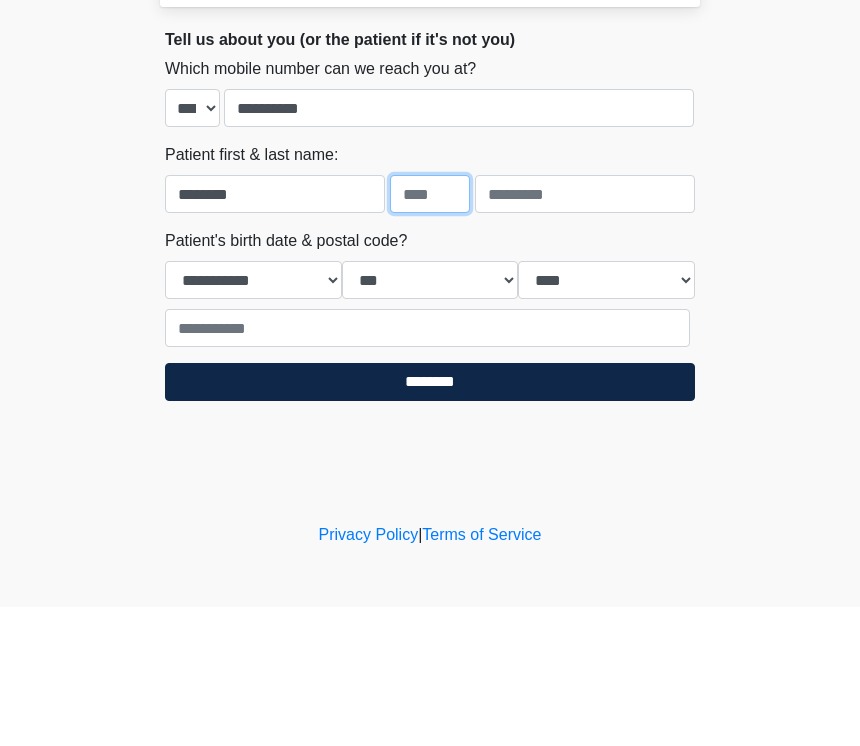click at bounding box center [430, 333] 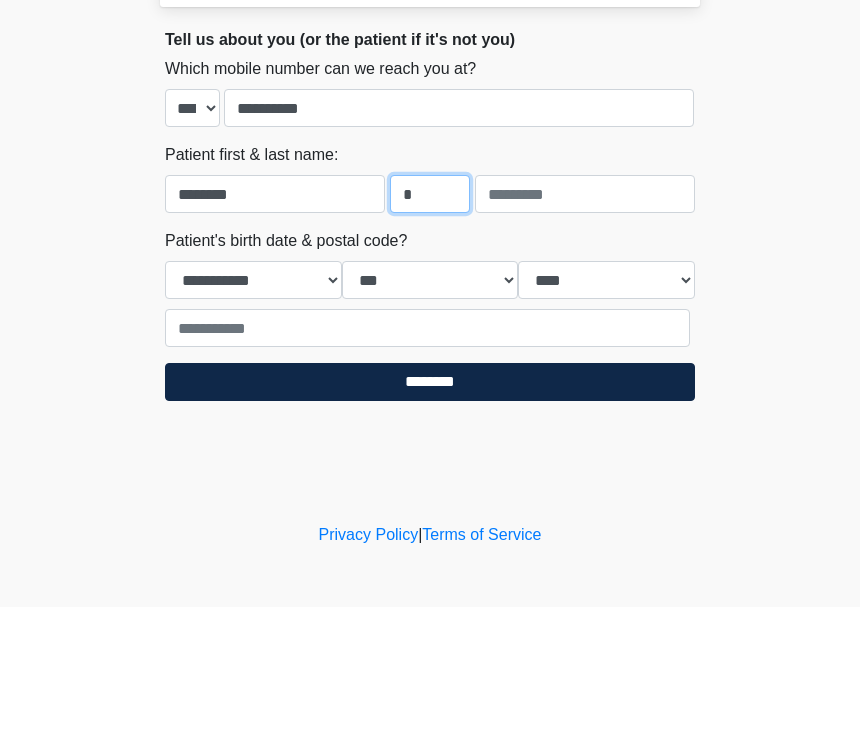 type on "*" 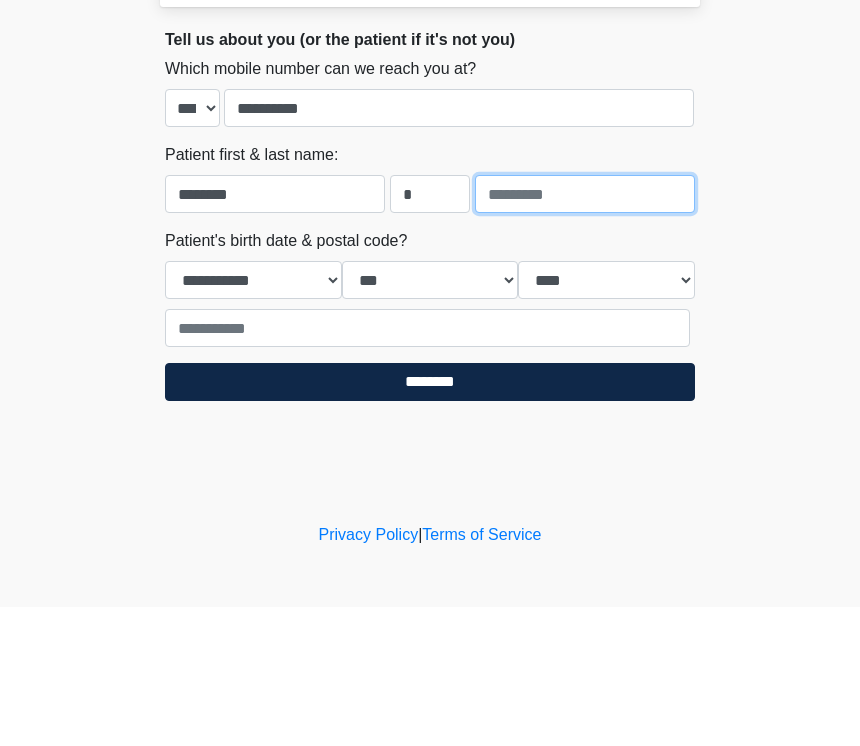 click at bounding box center [585, 333] 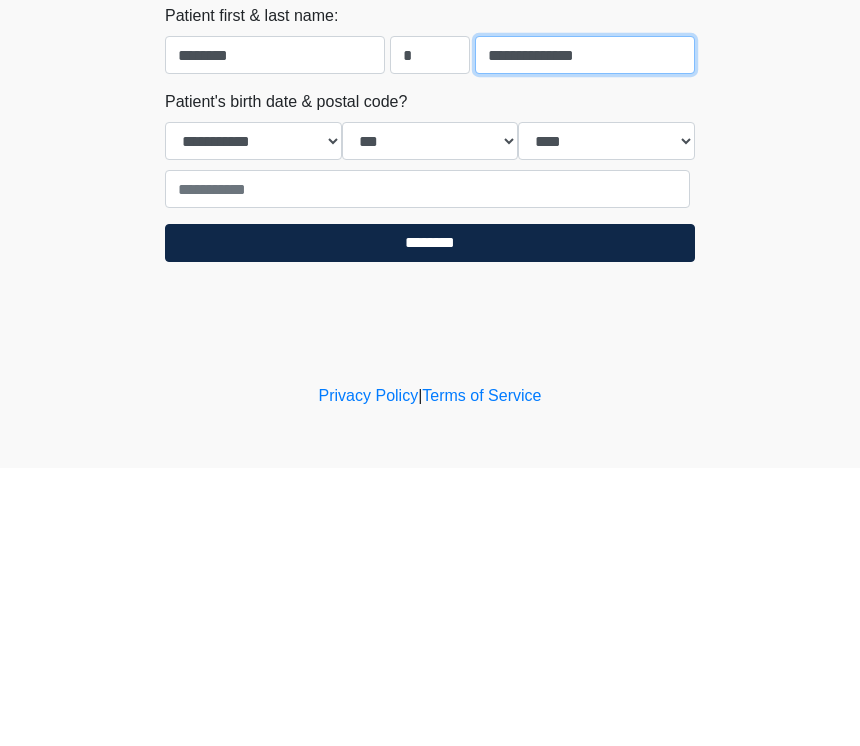 type on "**********" 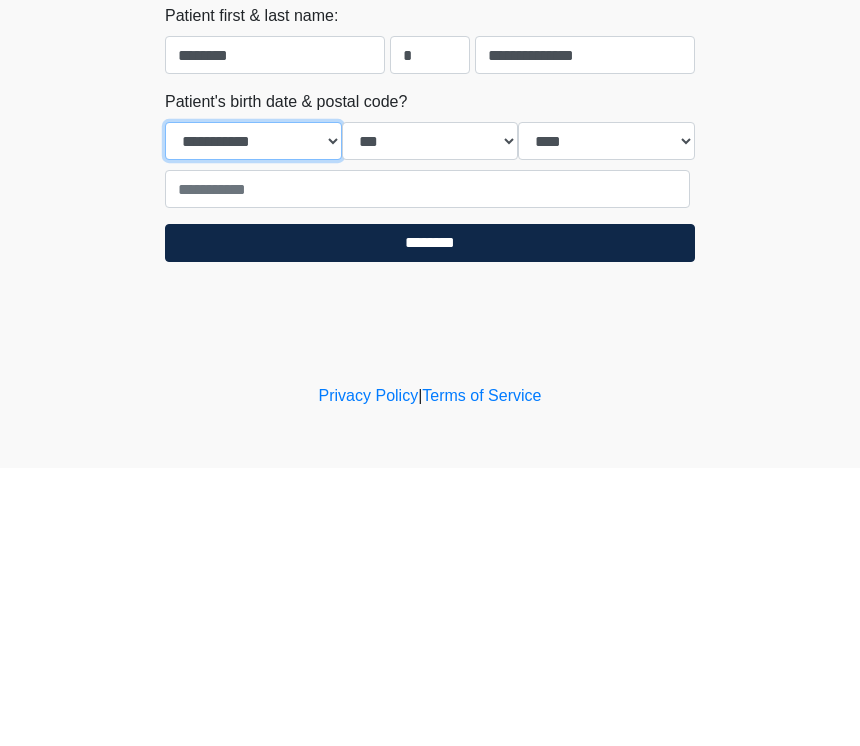 click on "**********" at bounding box center (253, 419) 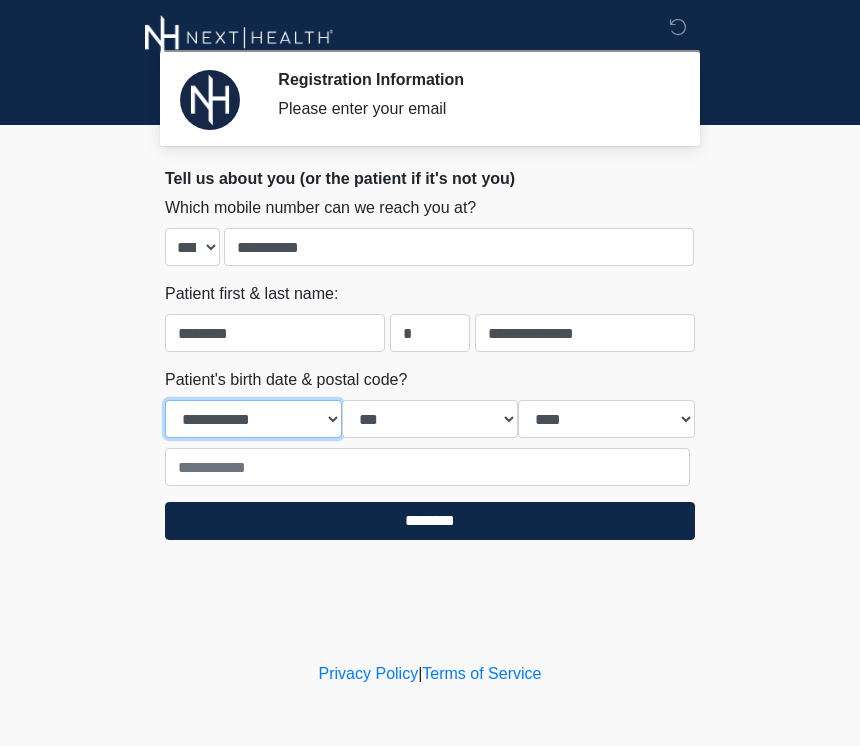 select on "**" 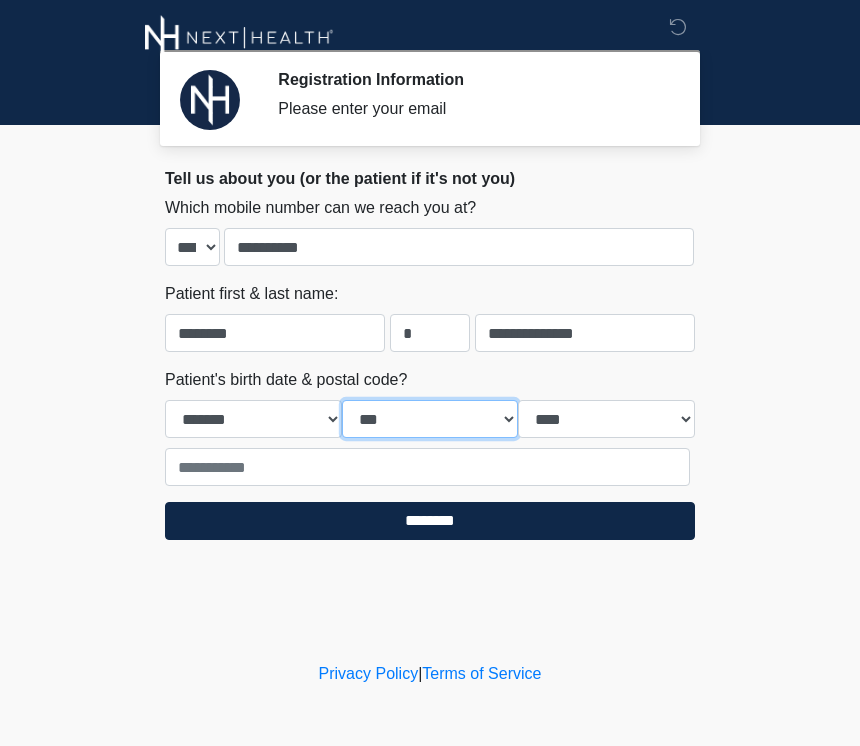 click on "***
*
*
*
*
*
*
*
*
*
**
**
**
**
**
**
**
**
**
**
**
**
**
**
**
**
**
**
**
**
**
**" at bounding box center (430, 419) 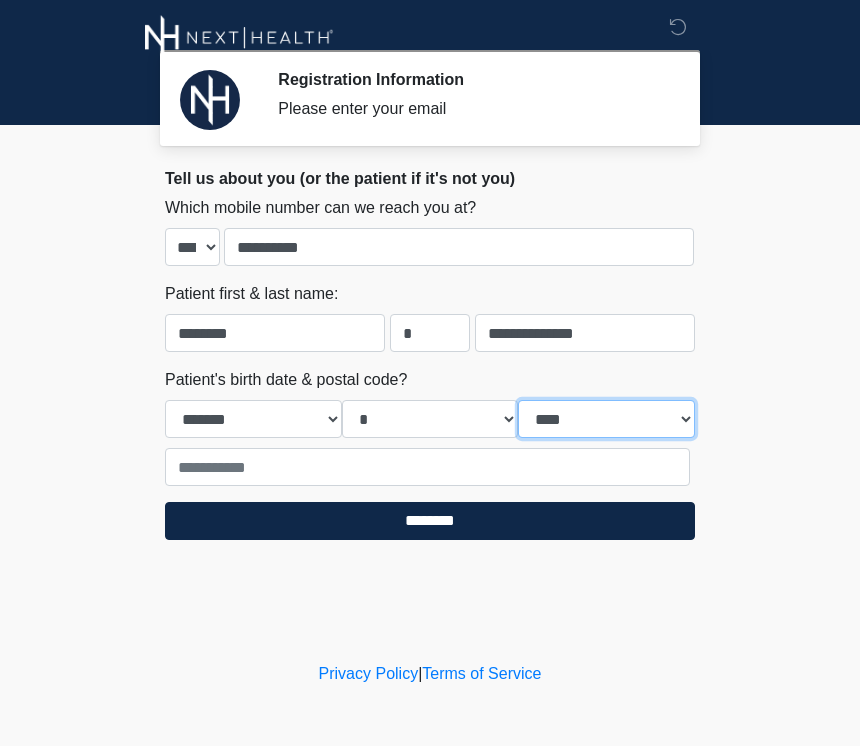click on "****
****
****
****
****
****
****
****
****
****
****
****
****
****
****
****
****
****
****
****
****
****
****
****
****
****
****
****
****
****
****
****
****
****
****
****
****
****
****
****
****
****
****
****
****
****
****
****
****
****
****
****
****
****
****
****
****
****
****
****
****
****
****
****
****
****
****
****
****
****
****
****
****
****
****
****
****
****
****
****
****
****
****
****
****
****
****
****
****
****
****
****
****
****
****
****
****
****
****
****
****
****" at bounding box center (606, 419) 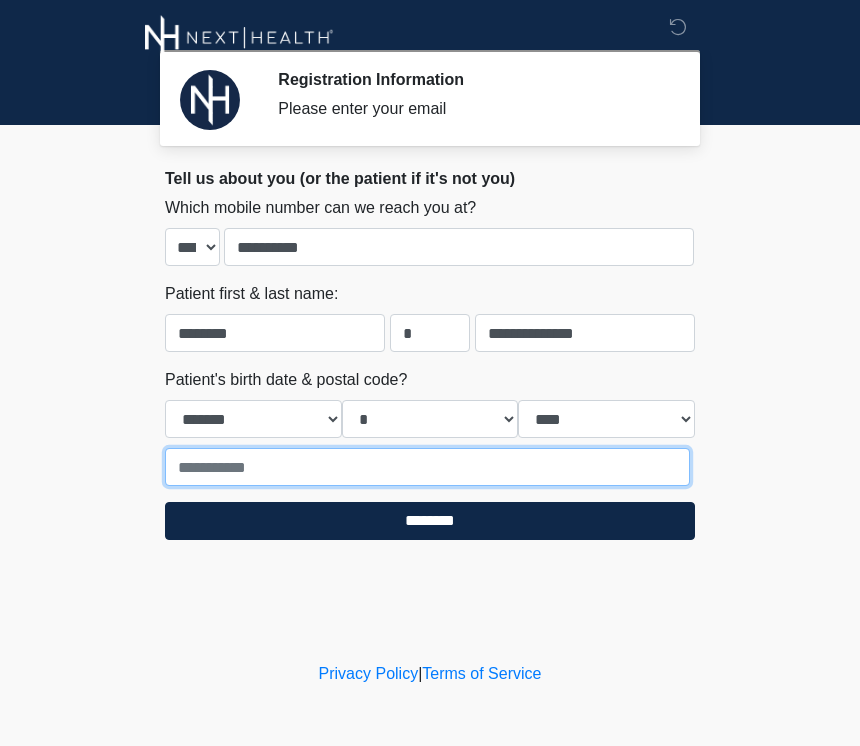click at bounding box center (427, 467) 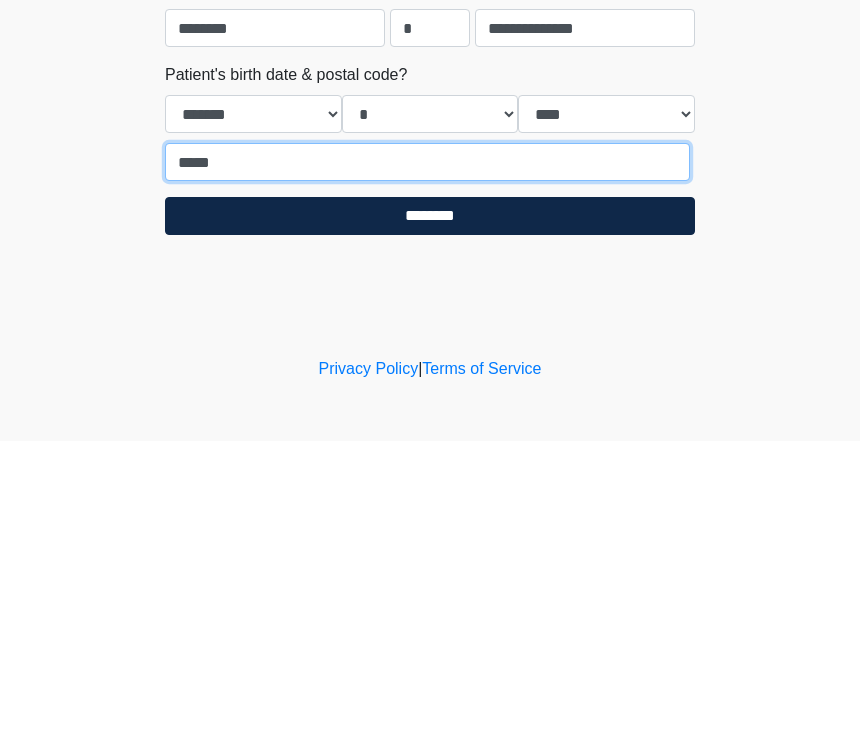 type on "*****" 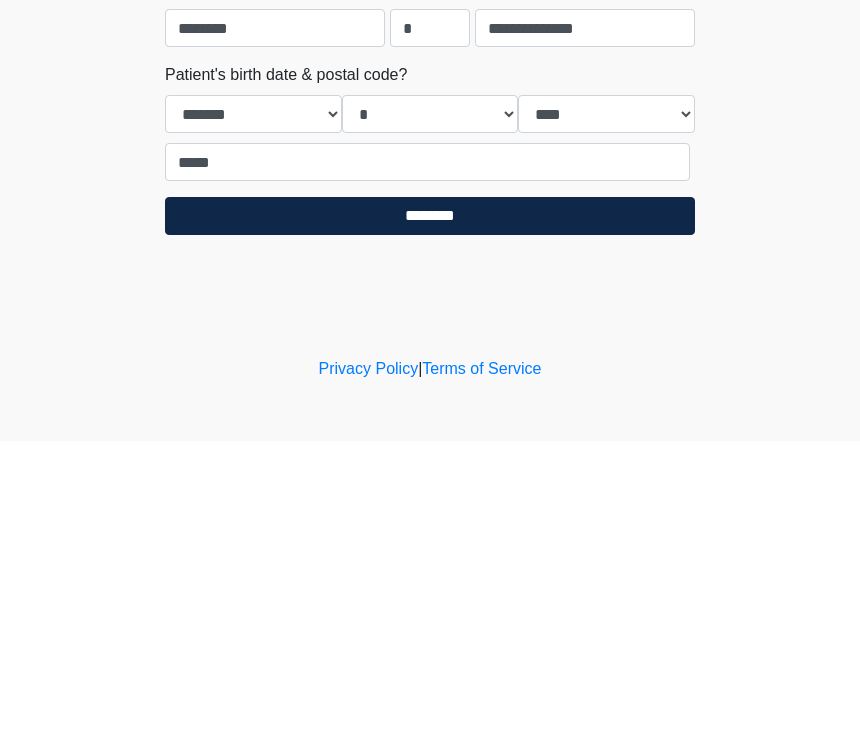 click on "********" at bounding box center (430, 521) 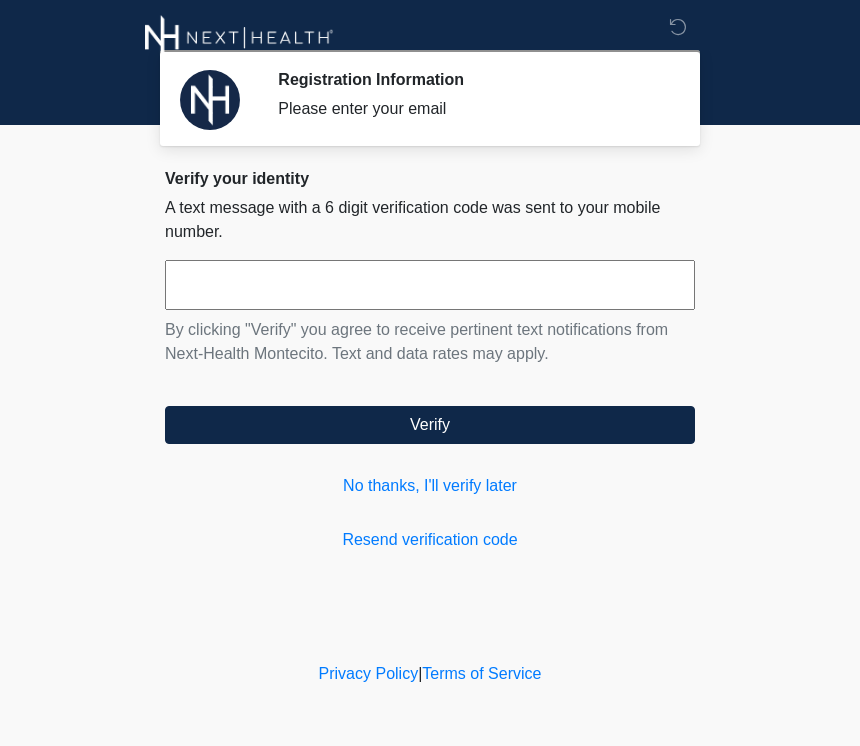 click at bounding box center [430, 285] 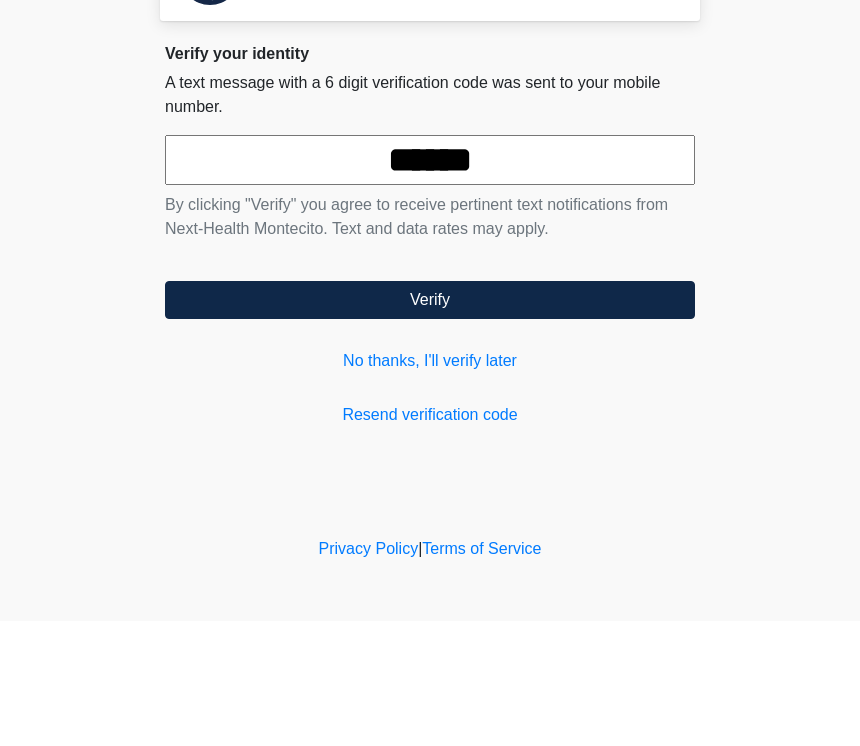 type on "******" 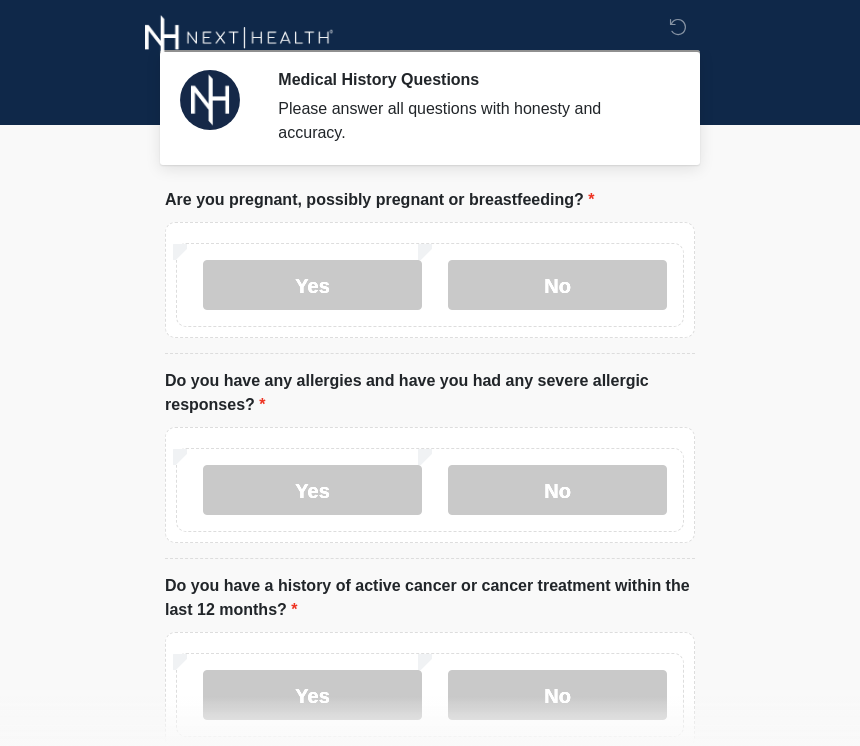 click on "No" at bounding box center [557, 285] 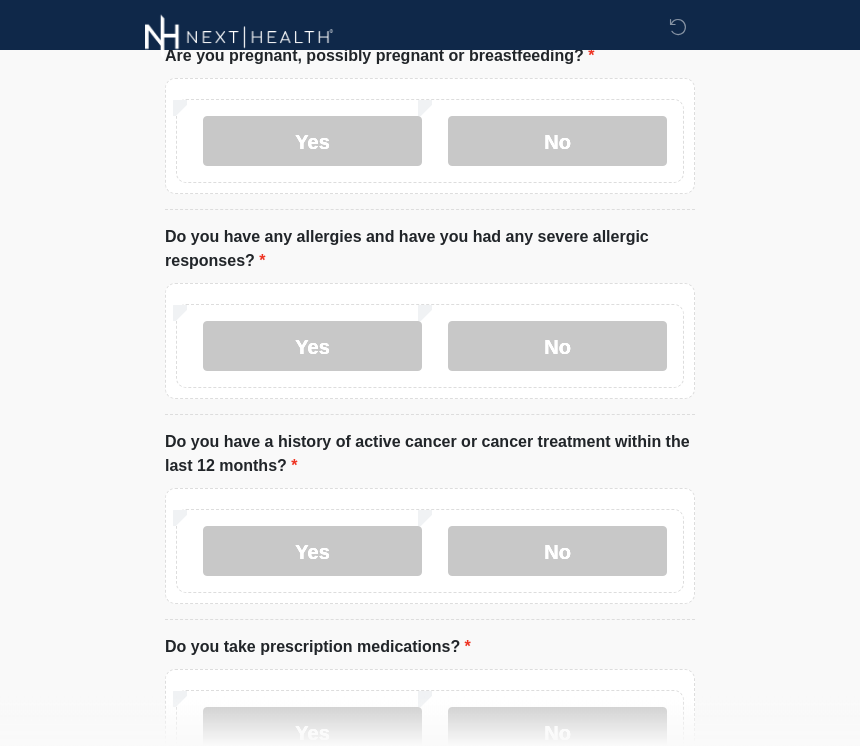 scroll, scrollTop: 144, scrollLeft: 0, axis: vertical 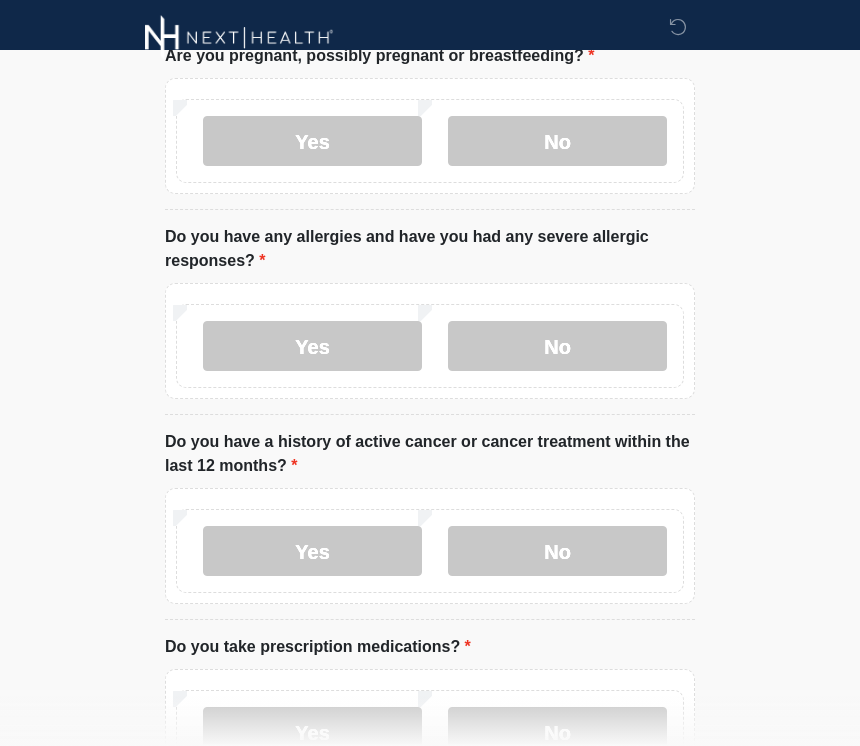 click on "No" at bounding box center (557, 346) 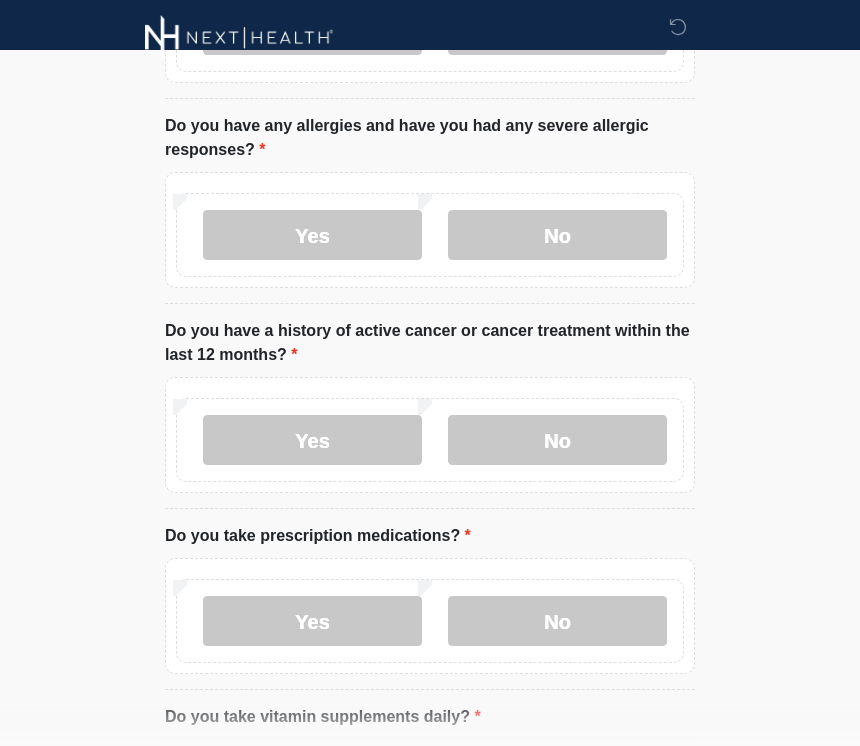 click on "No" at bounding box center [557, 440] 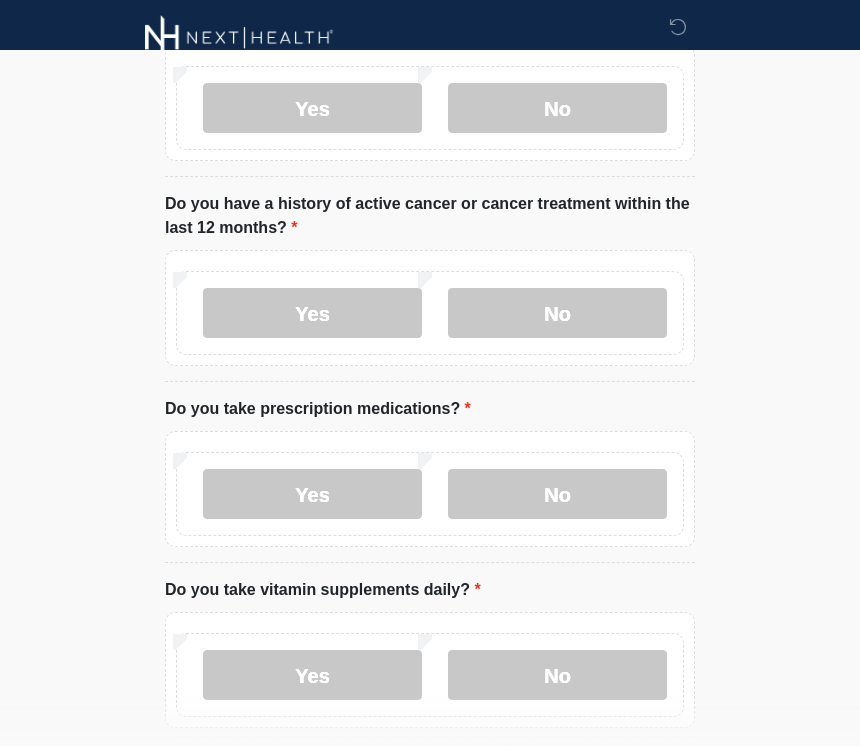 click on "No" at bounding box center (557, 494) 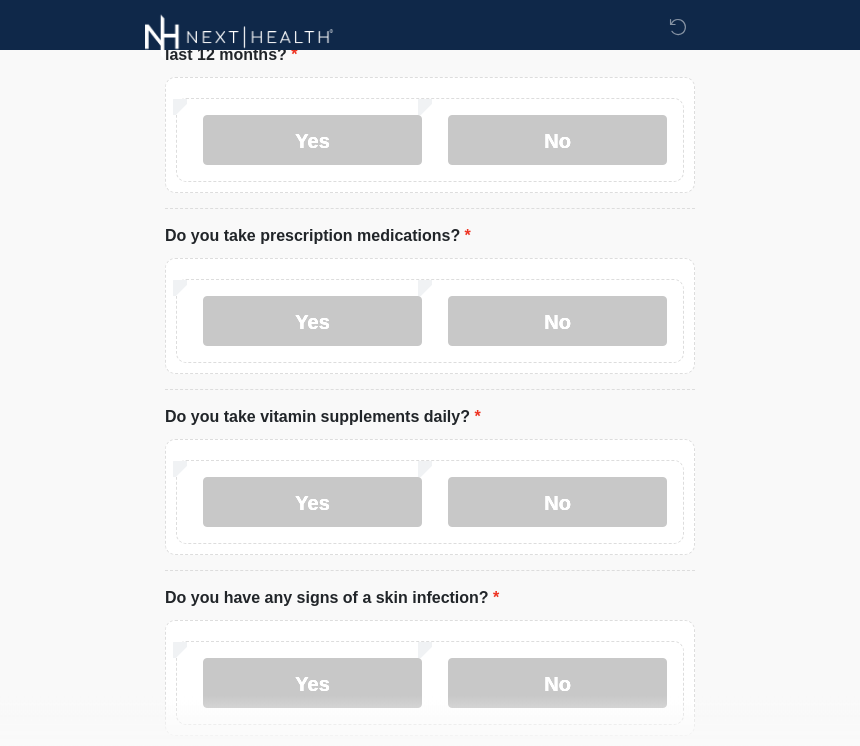scroll, scrollTop: 558, scrollLeft: 0, axis: vertical 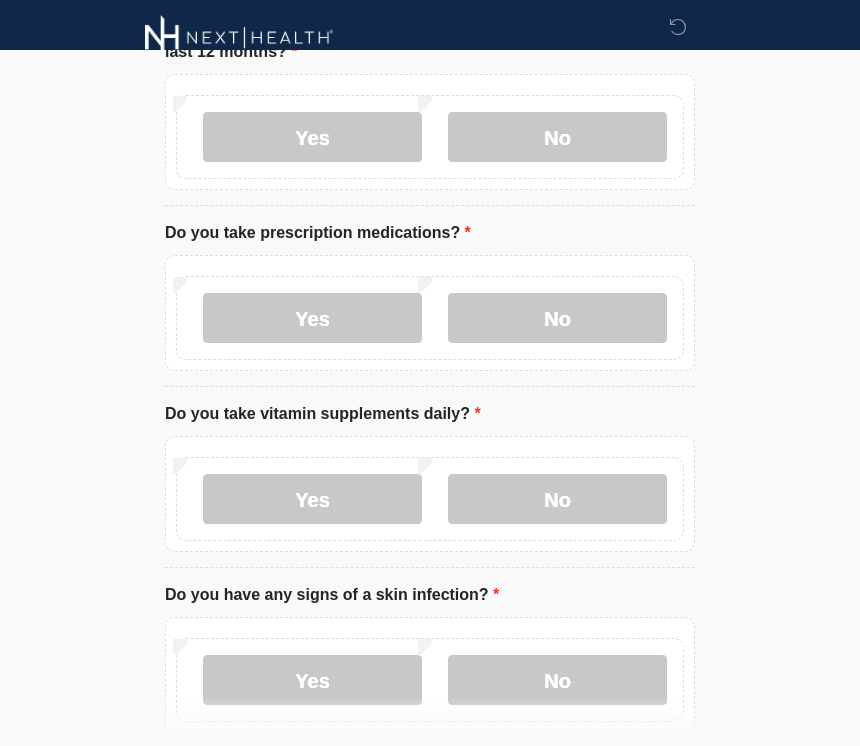 click on "Yes" at bounding box center (312, 499) 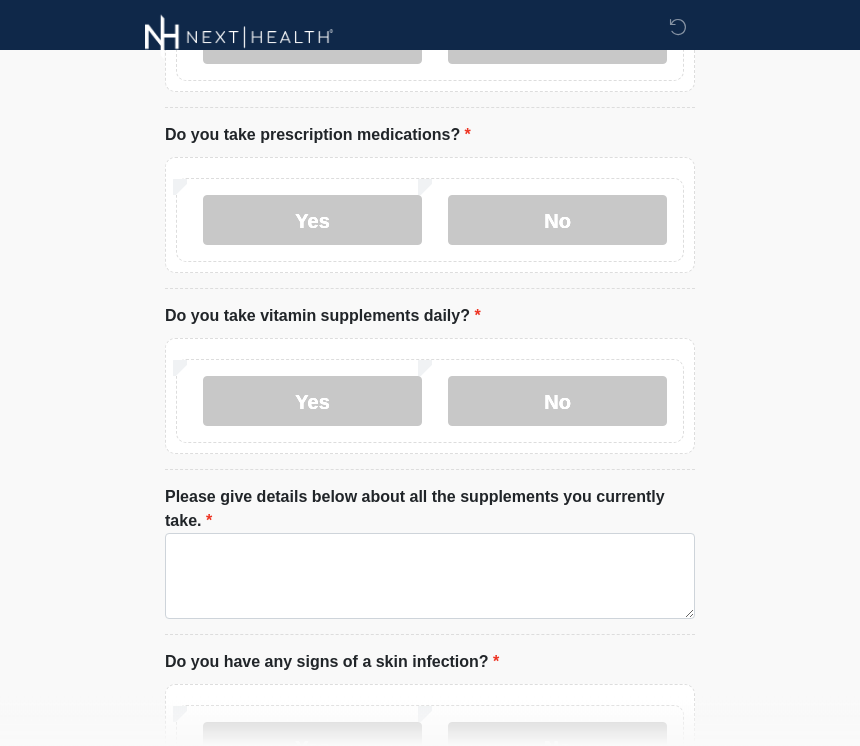 scroll, scrollTop: 659, scrollLeft: 0, axis: vertical 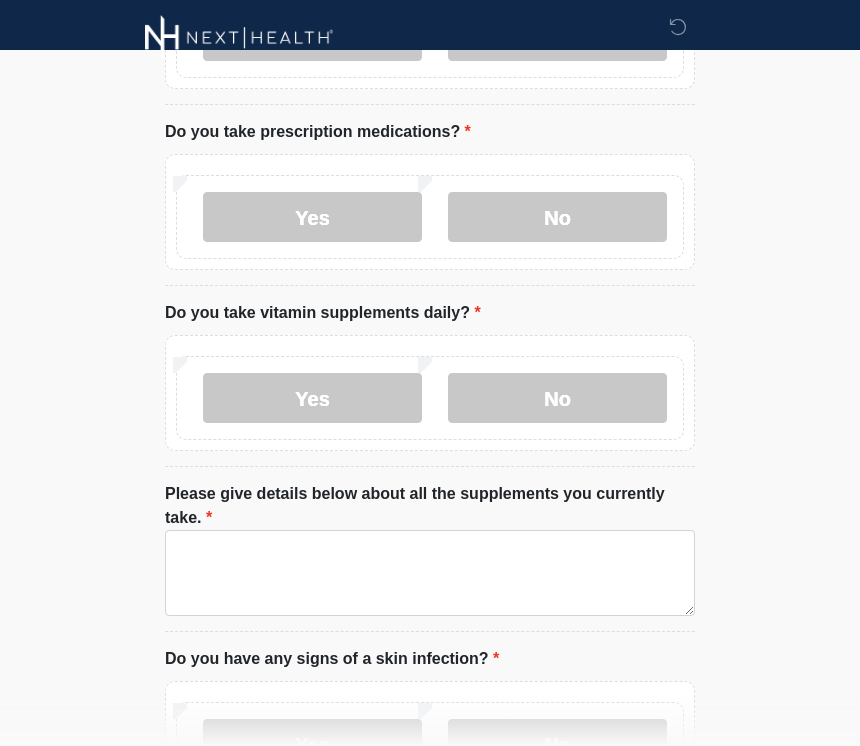 click on "No" at bounding box center [557, 398] 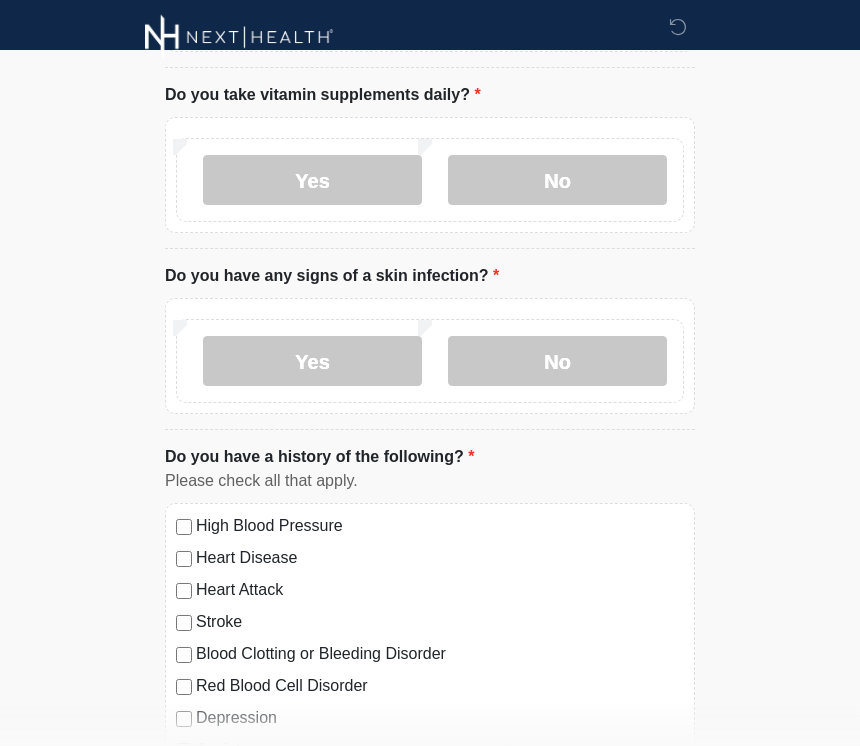 scroll, scrollTop: 879, scrollLeft: 0, axis: vertical 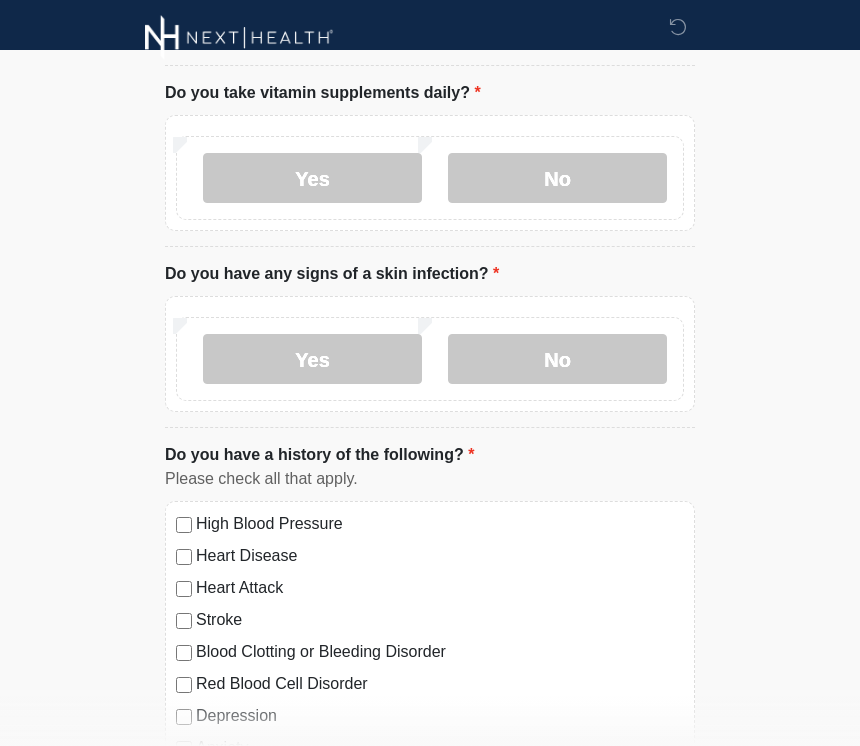 click on "No" at bounding box center (557, 359) 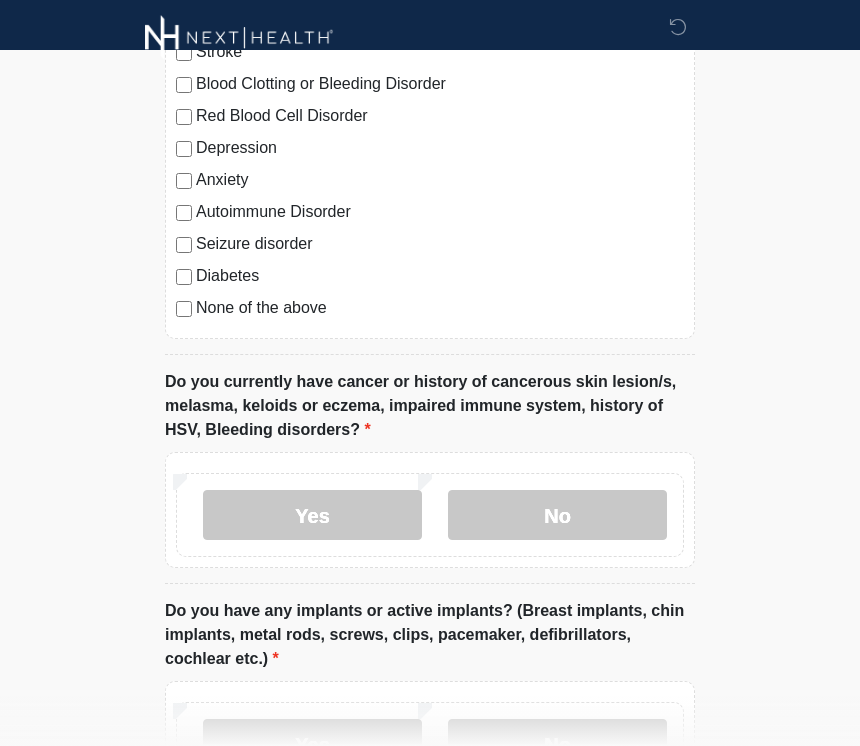 scroll, scrollTop: 1478, scrollLeft: 0, axis: vertical 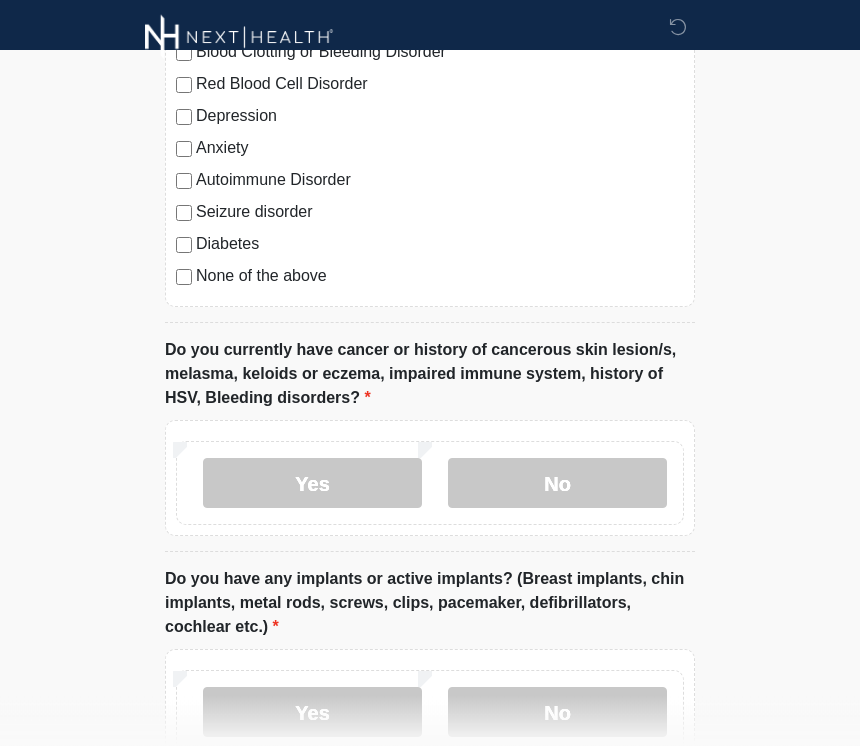 click on "No" at bounding box center [557, 484] 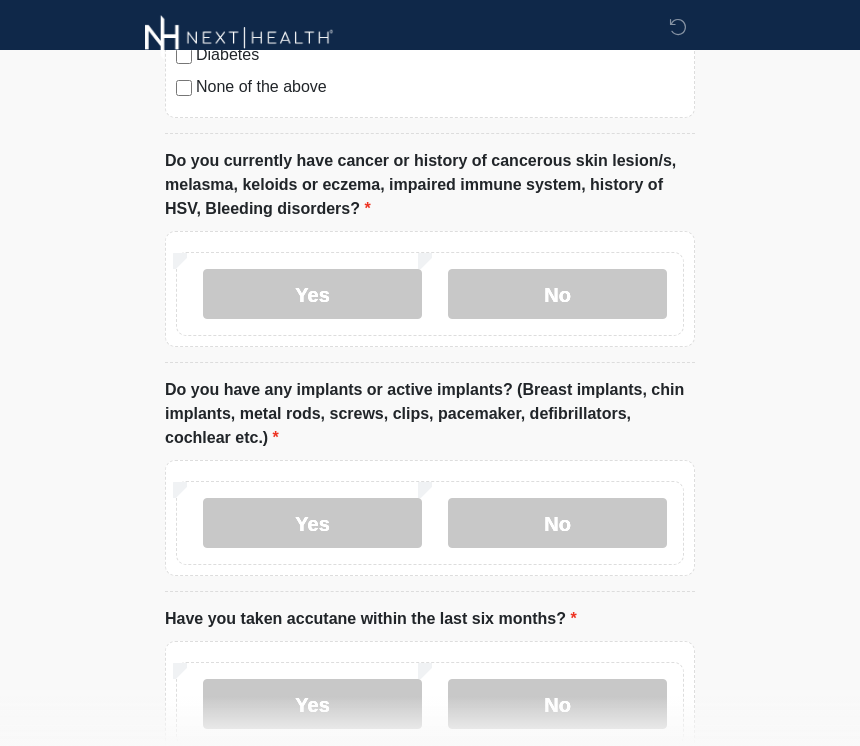 scroll, scrollTop: 1673, scrollLeft: 0, axis: vertical 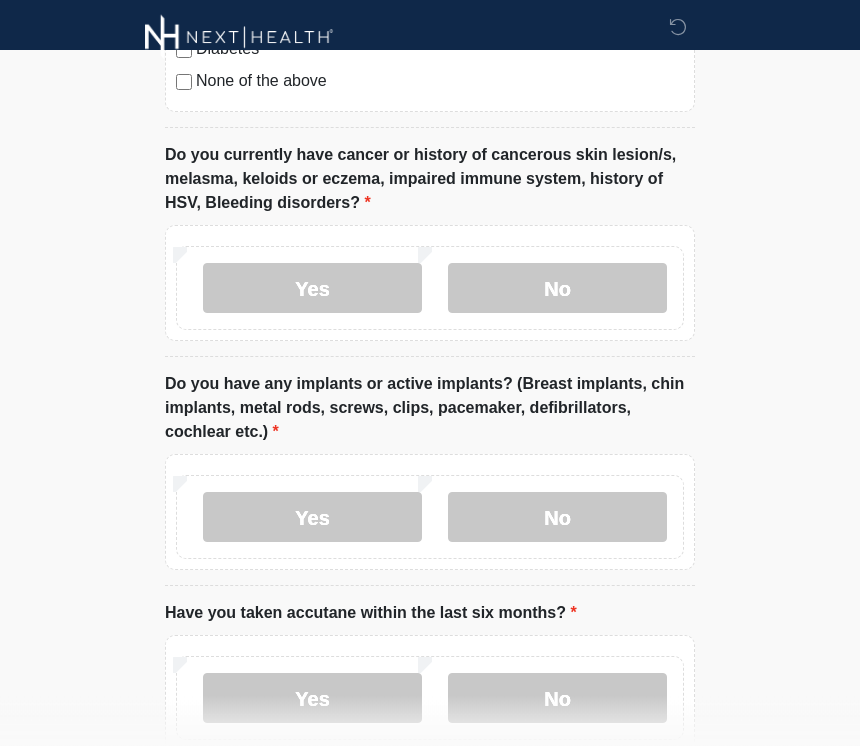 click on "Yes" at bounding box center [312, 518] 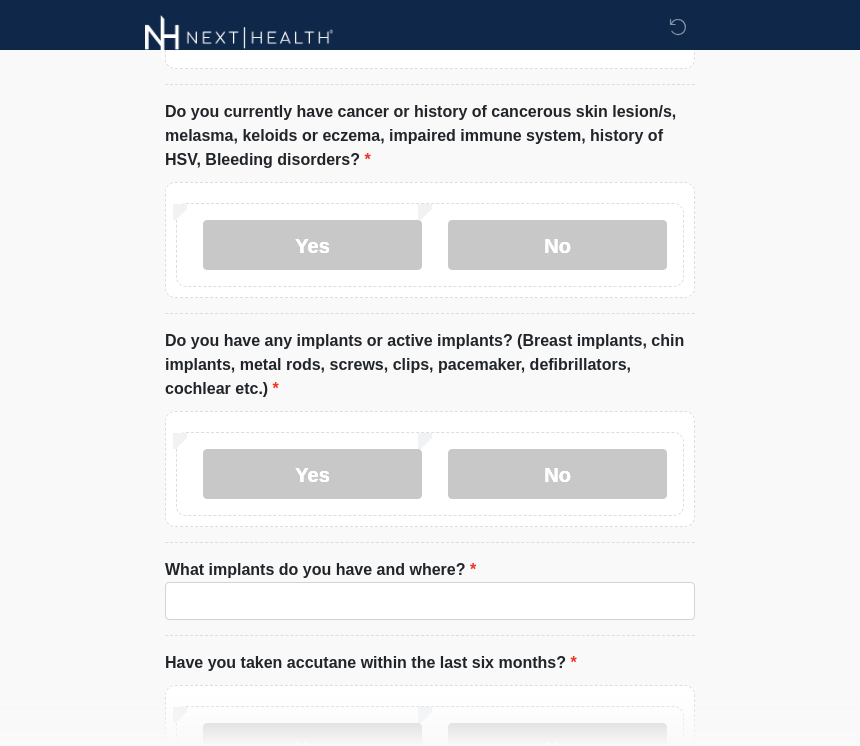 scroll, scrollTop: 1758, scrollLeft: 0, axis: vertical 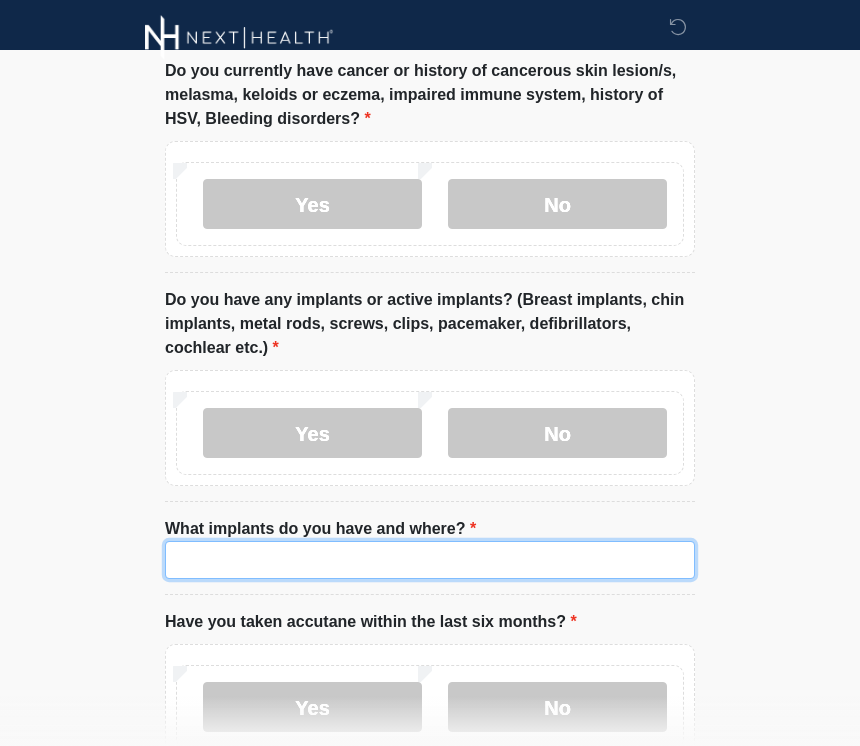 click on "What implants do you have and where?" at bounding box center (430, 560) 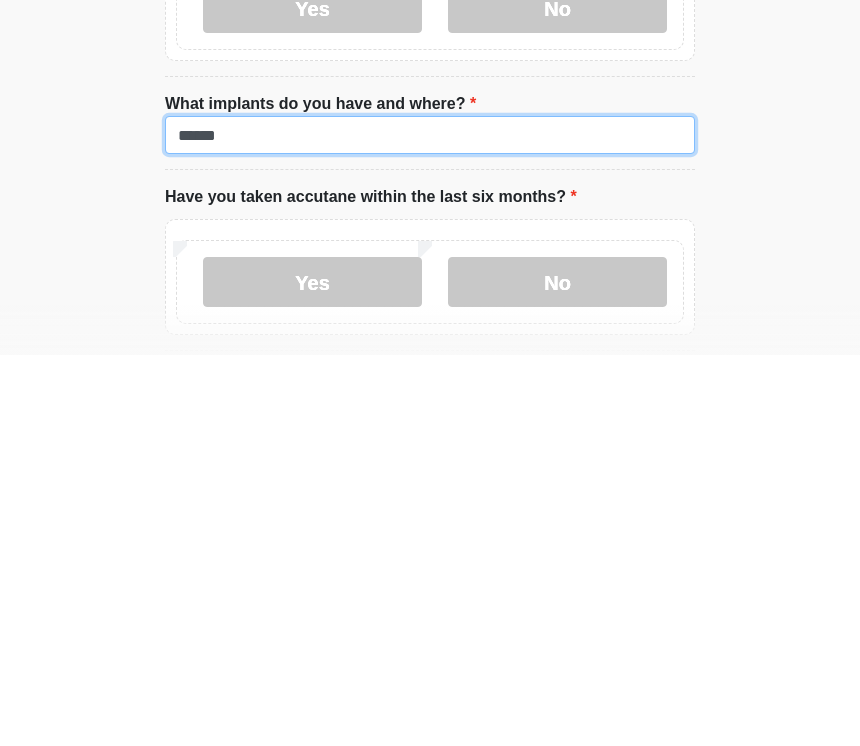 scroll, scrollTop: 1902, scrollLeft: 0, axis: vertical 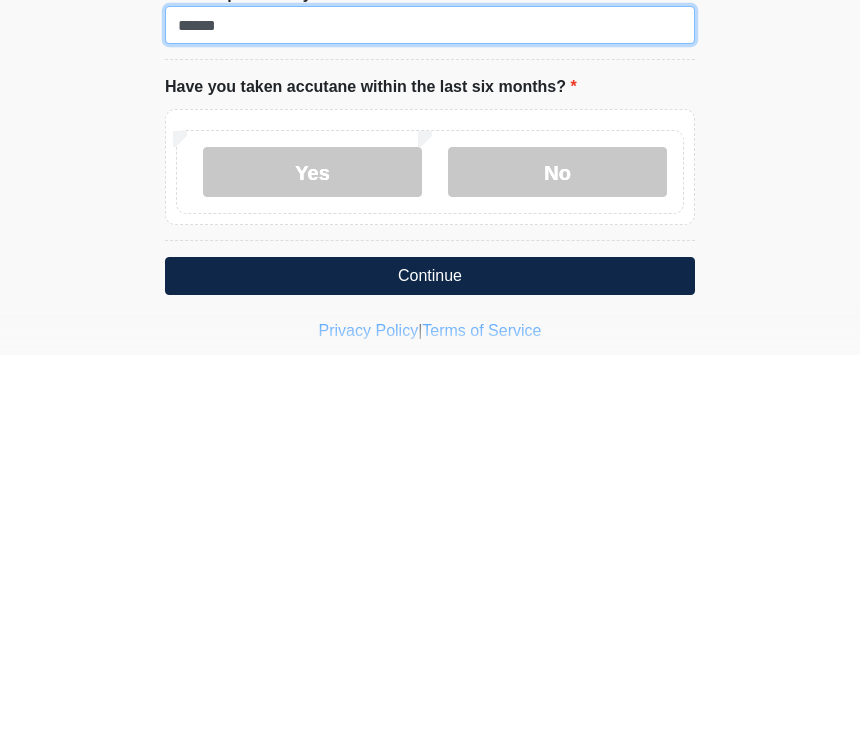 type on "******" 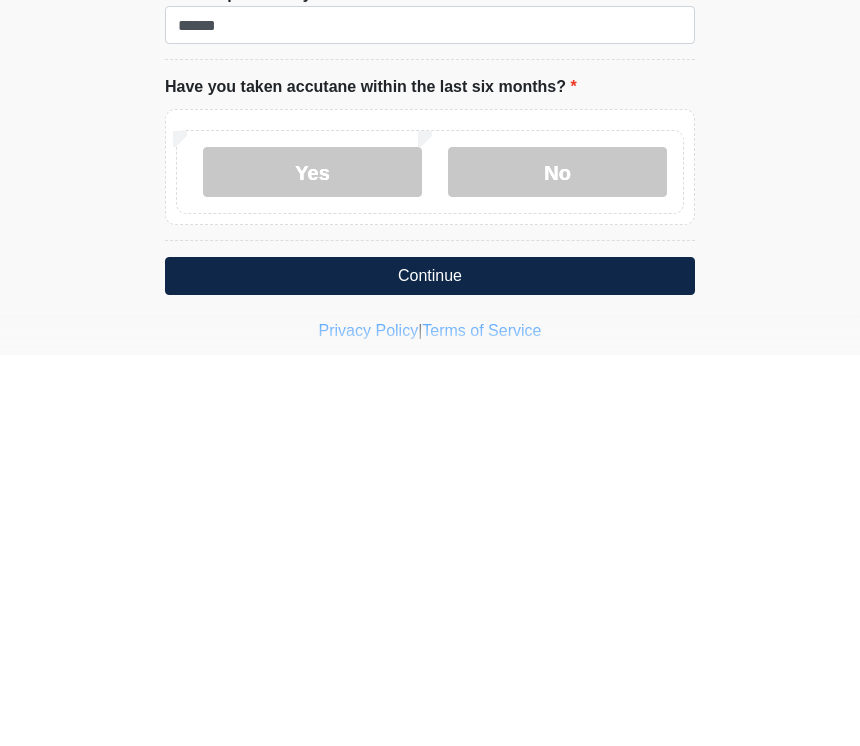 click on "No" at bounding box center [557, 563] 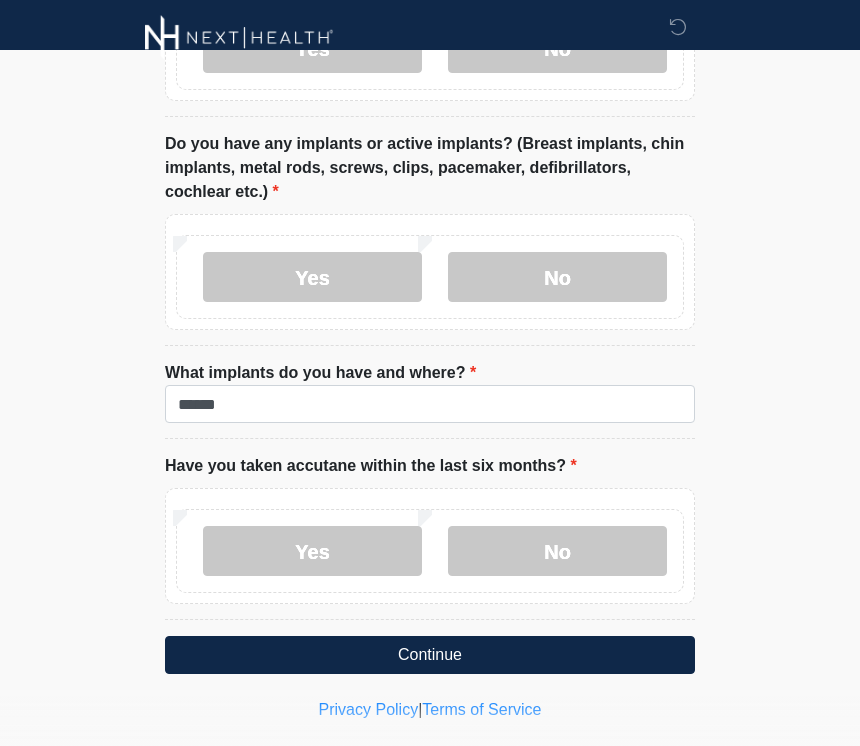 click on "Continue" at bounding box center (430, 655) 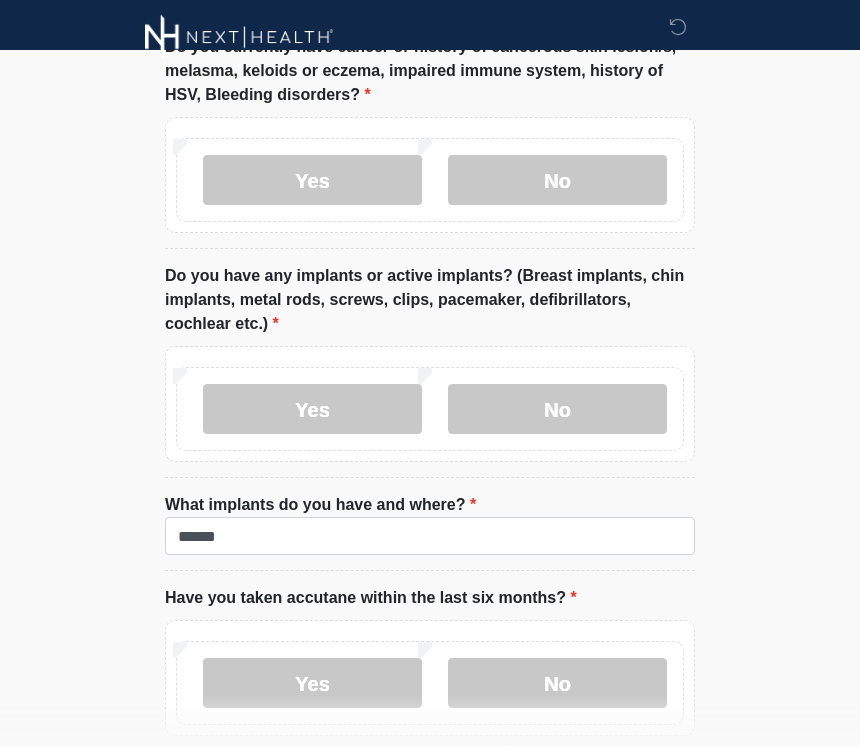 scroll, scrollTop: 1914, scrollLeft: 0, axis: vertical 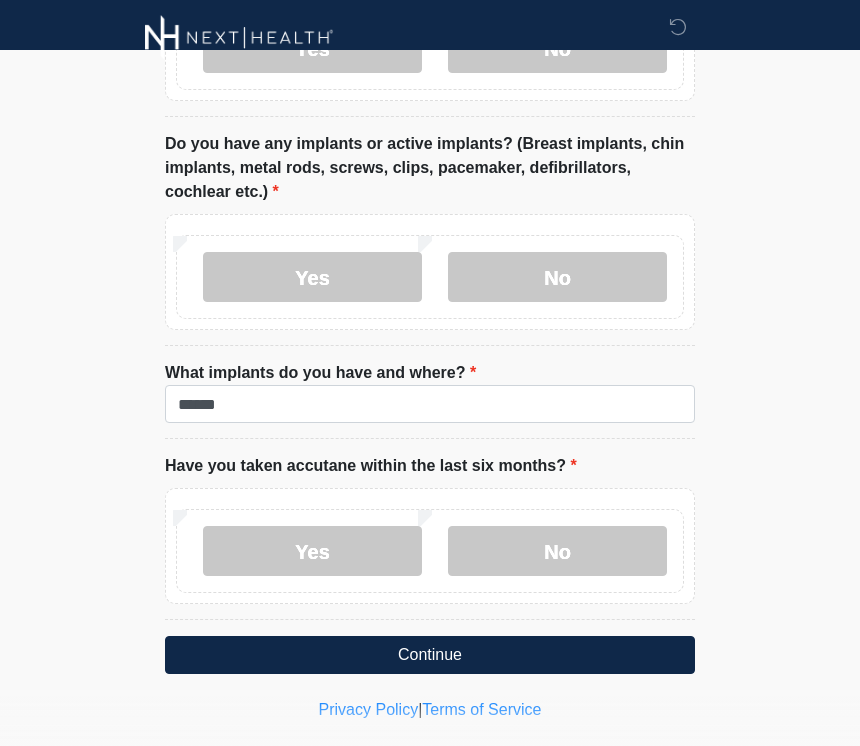 click on "Continue" at bounding box center [430, 655] 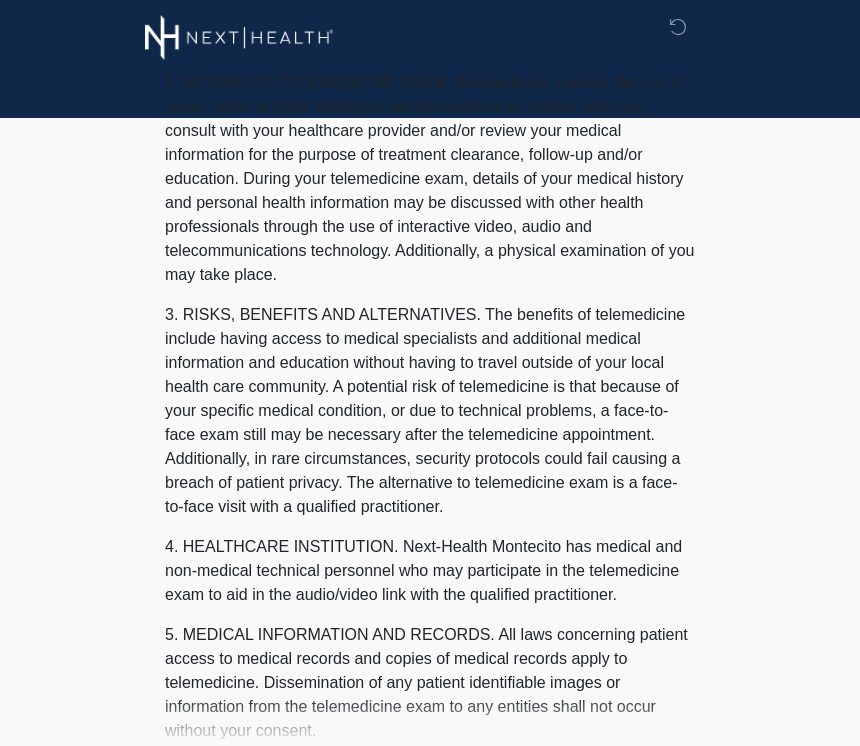 scroll, scrollTop: 0, scrollLeft: 0, axis: both 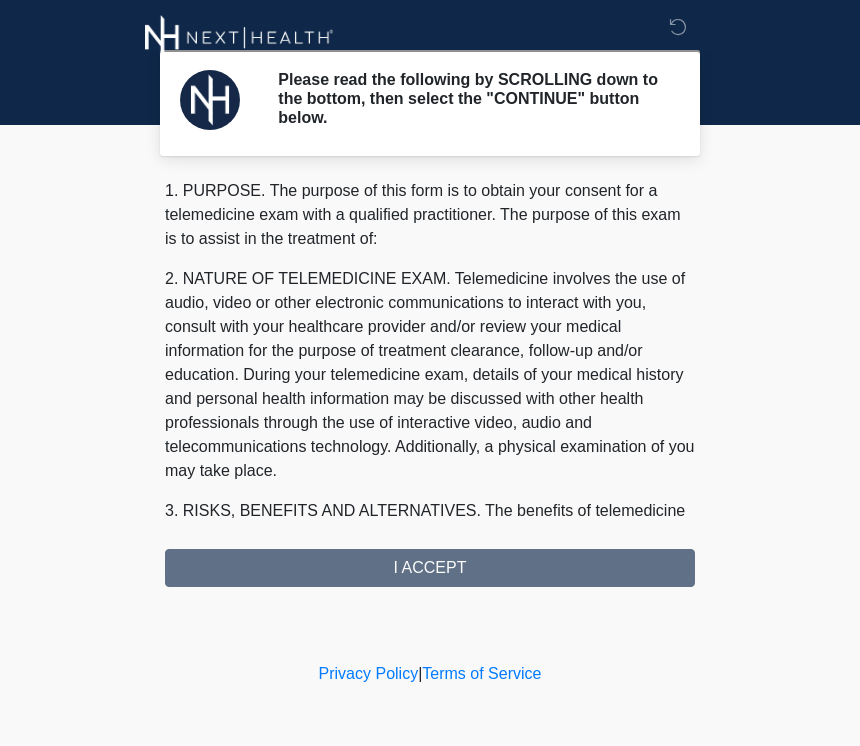 click on "1. PURPOSE. The purpose of this form is to obtain your consent for a telemedicine exam with a qualified practitioner. The purpose of this exam is to assist in the treatment of:  2. NATURE OF TELEMEDICINE EXAM. Telemedicine involves the use of audio, video or other electronic communications to interact with you, consult with your healthcare provider and/or review your medical information for the purpose of treatment clearance, follow-up and/or education. During your telemedicine exam, details of your medical history and personal health information may be discussed with other health professionals through the use of interactive video, audio and telecommunications technology. Additionally, a physical examination of you may take place. 4. HEALTHCARE INSTITUTION. Next-Health Montecito has medical and non-medical technical personnel who may participate in the telemedicine exam to aid in the audio/video link with the qualified practitioner.
I ACCEPT" at bounding box center (430, 383) 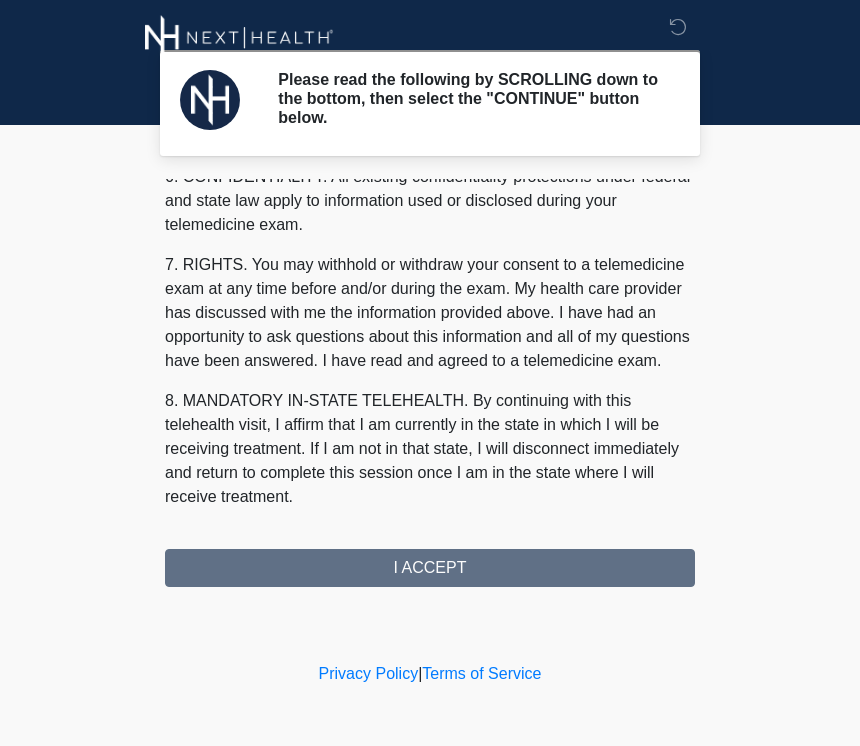 scroll, scrollTop: 814, scrollLeft: 0, axis: vertical 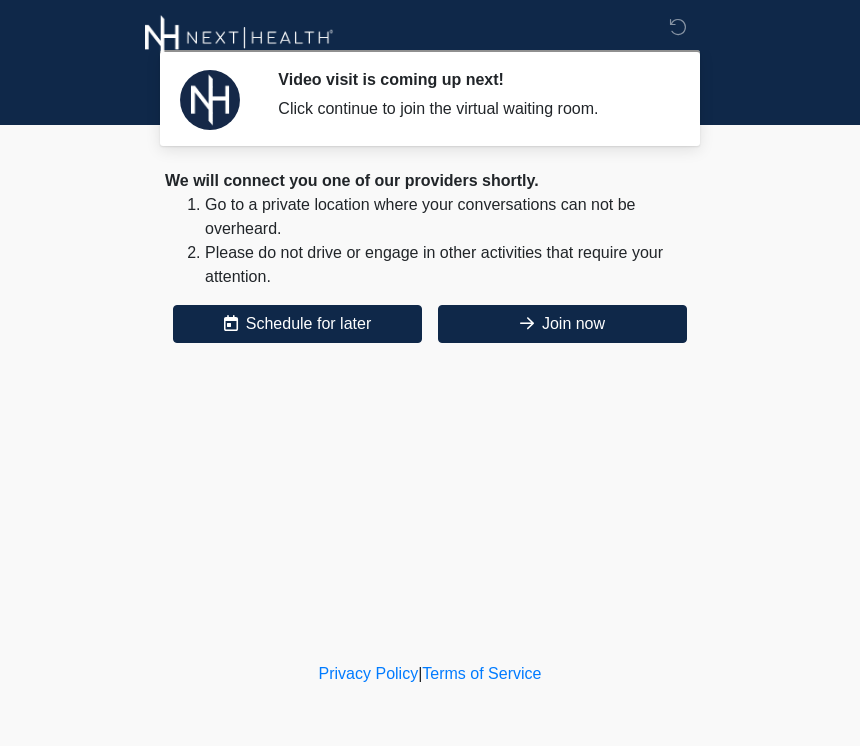 click on "Join now" at bounding box center [562, 324] 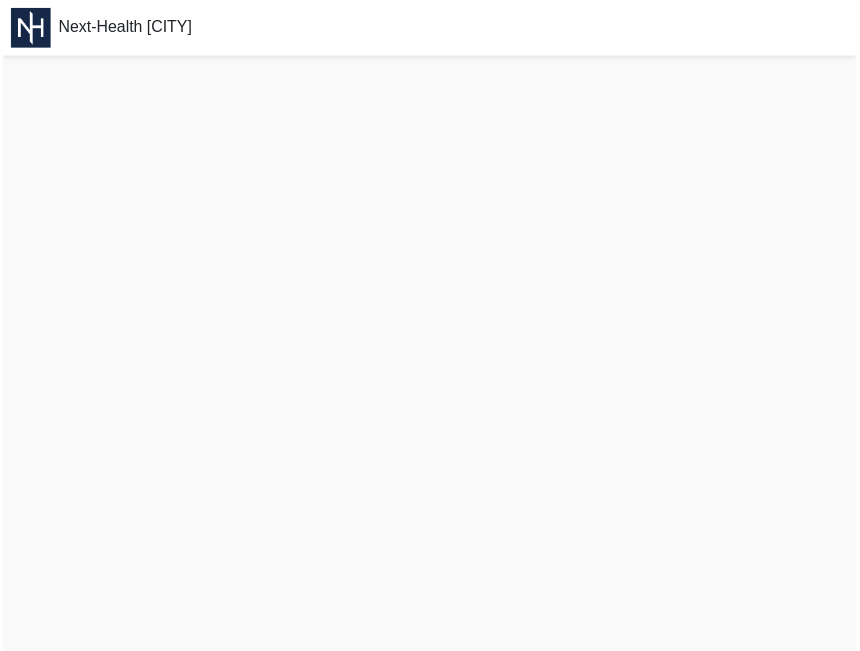 scroll, scrollTop: 0, scrollLeft: 0, axis: both 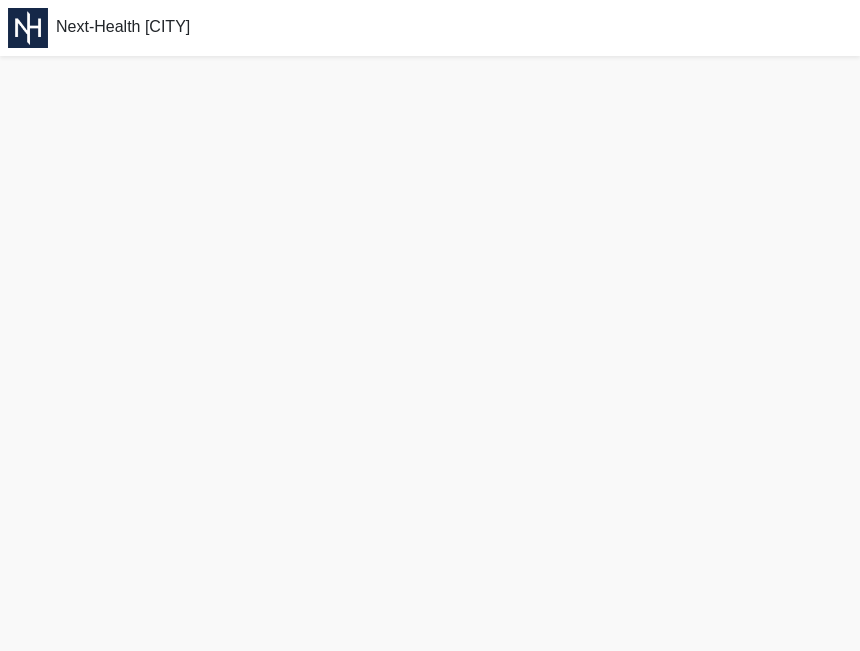 click at bounding box center [28, 28] 